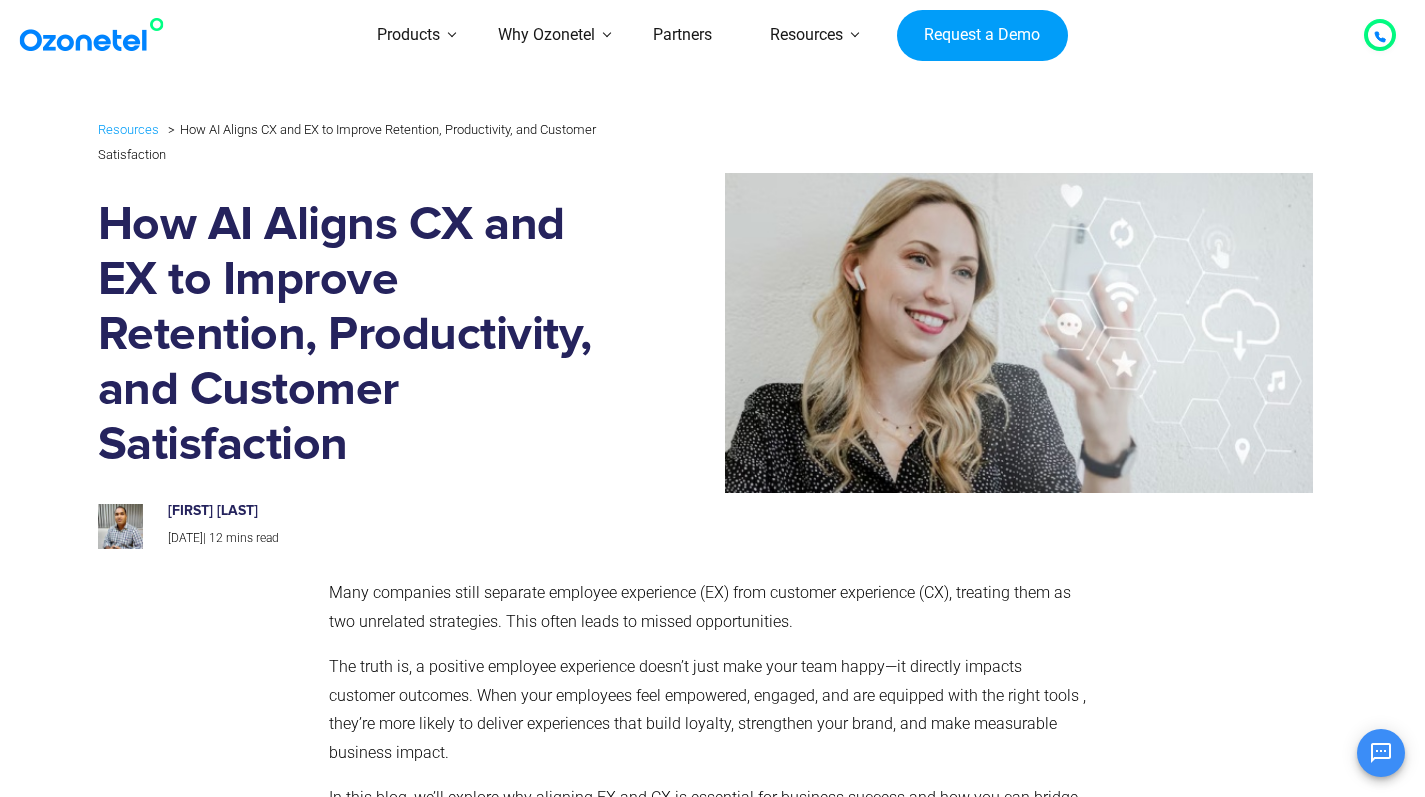 scroll, scrollTop: 0, scrollLeft: 0, axis: both 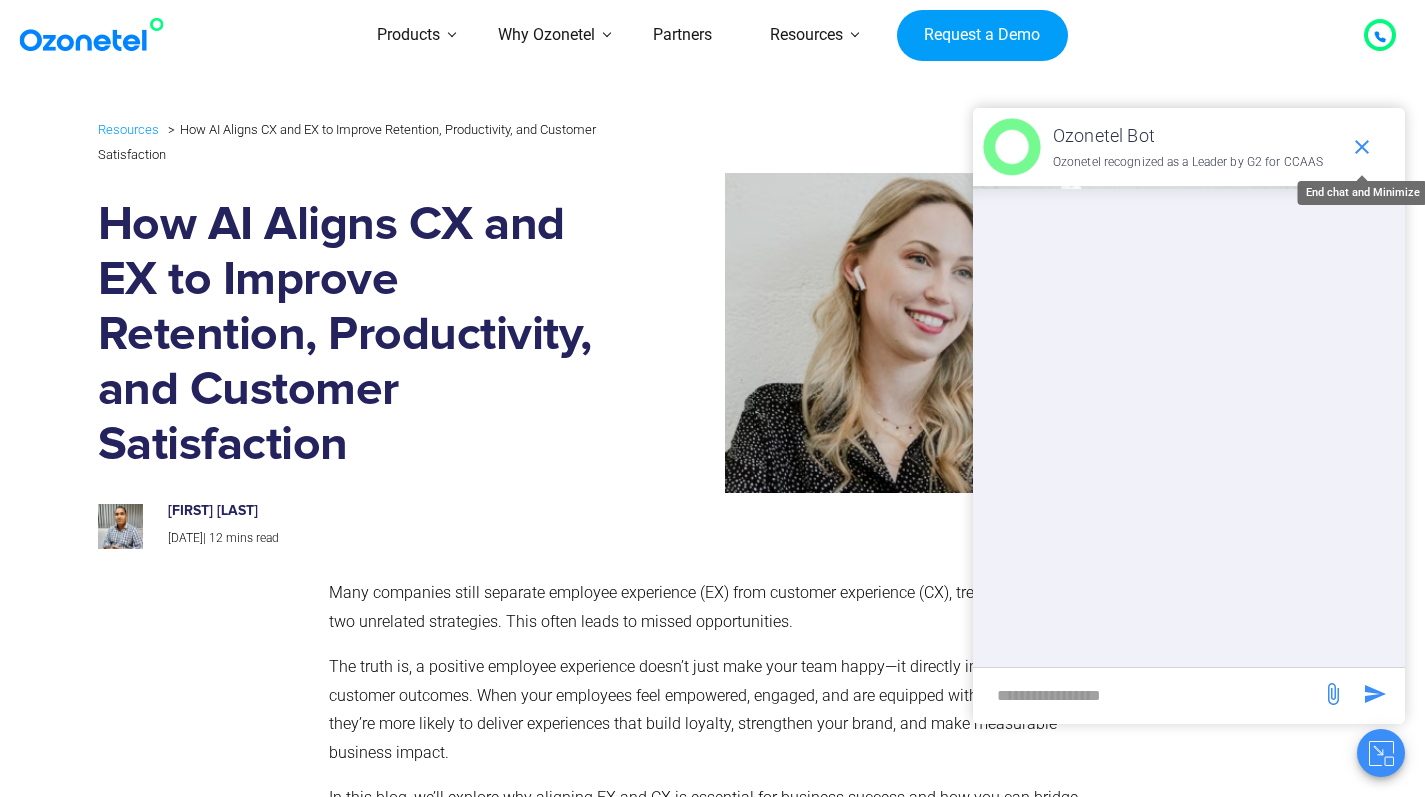 click 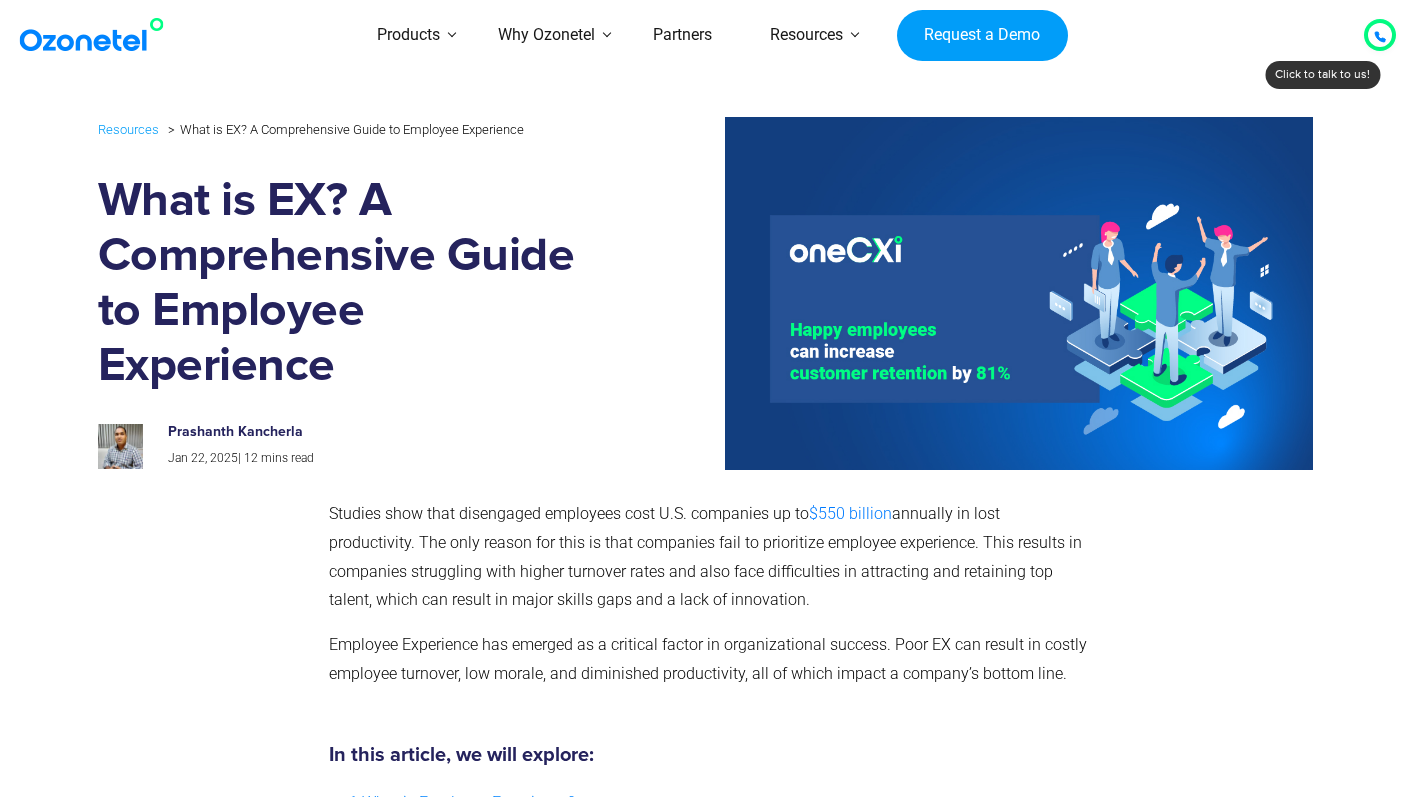 scroll, scrollTop: 0, scrollLeft: 0, axis: both 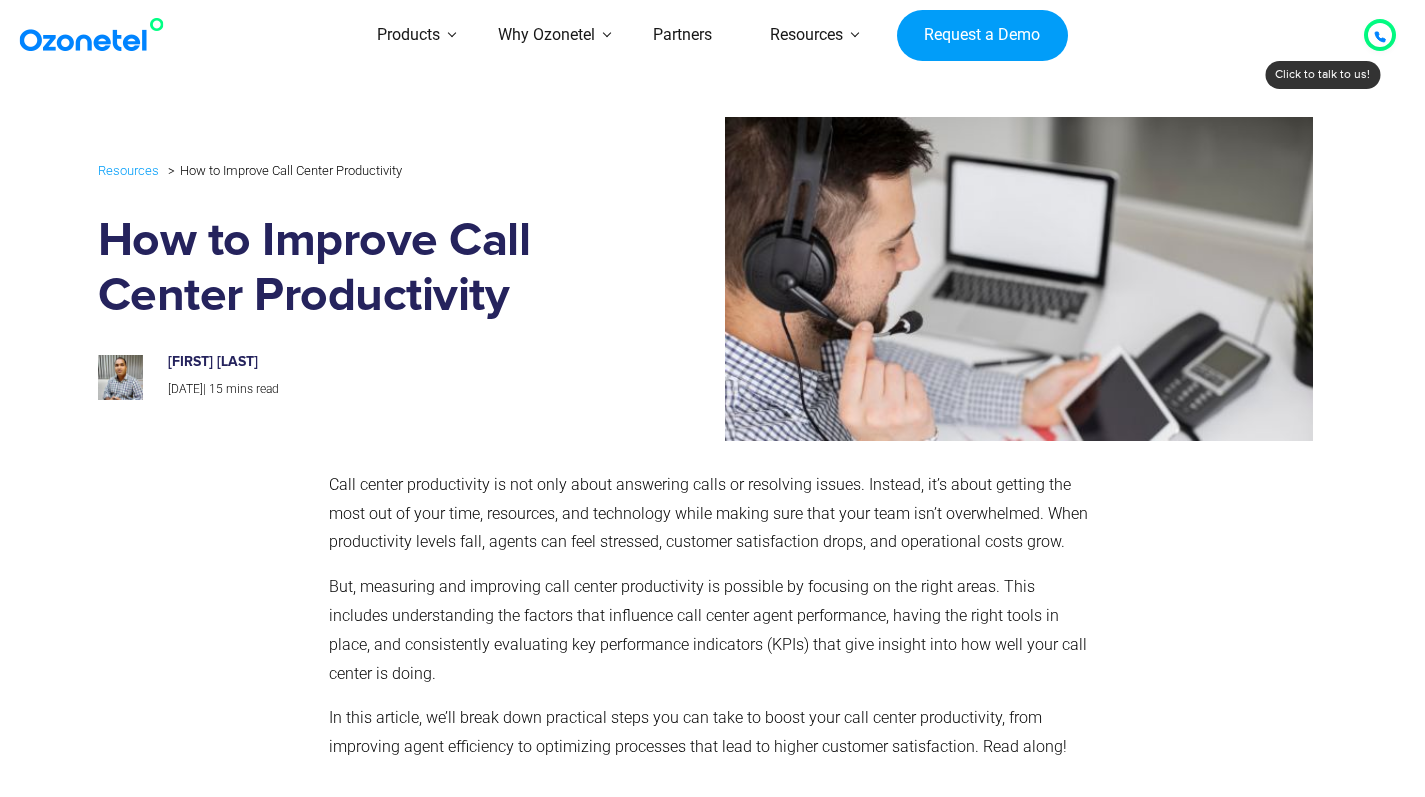 click at bounding box center [969, 279] 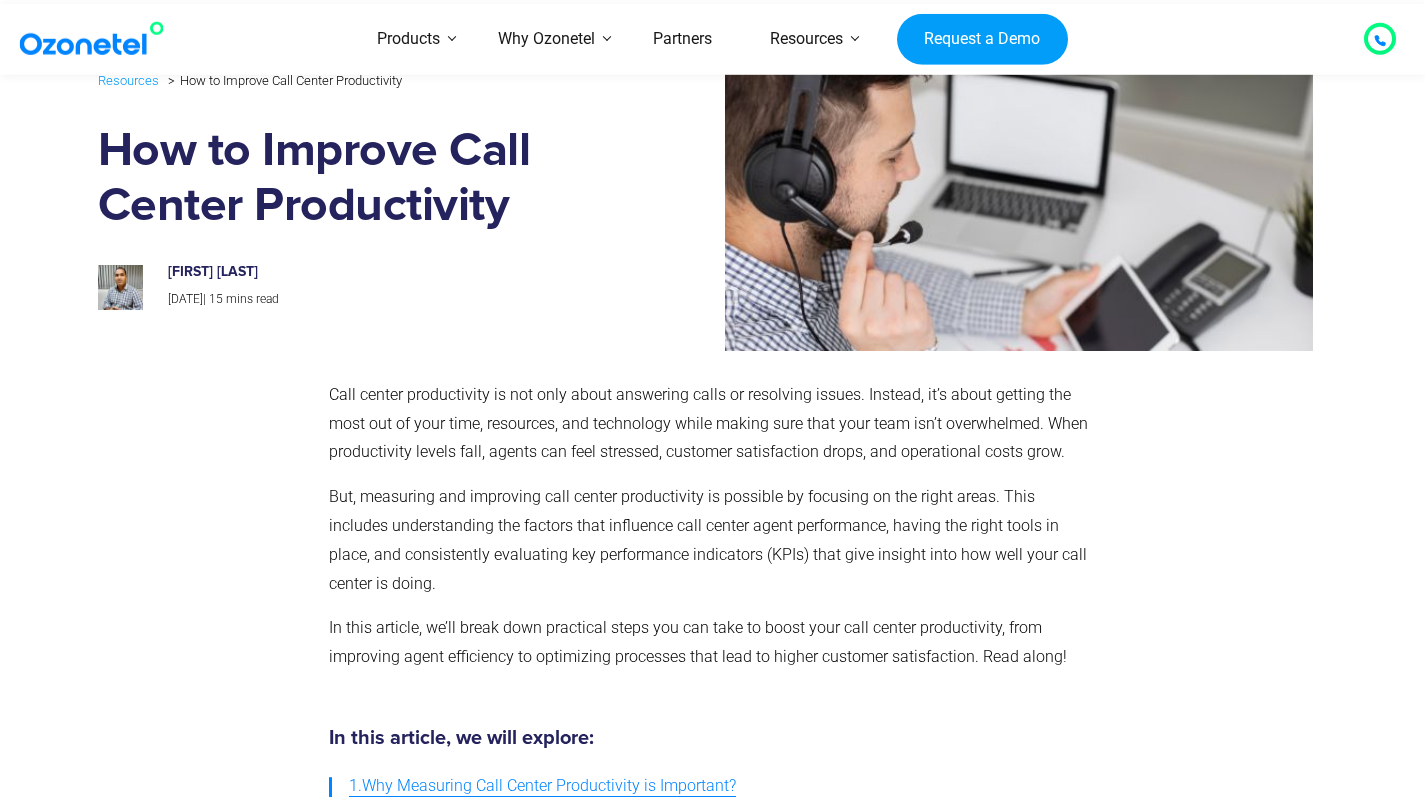 scroll, scrollTop: 0, scrollLeft: 0, axis: both 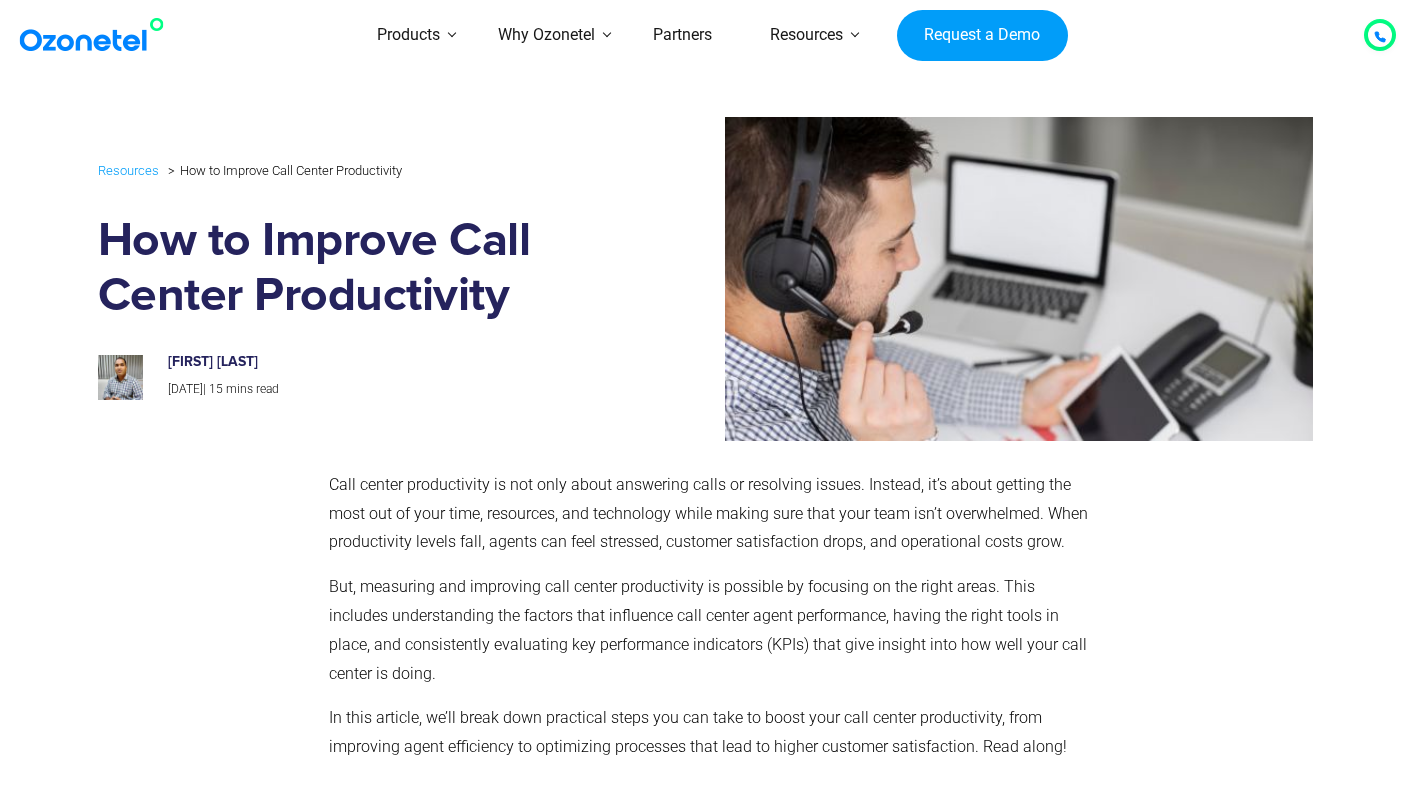 click on "USA : +1-408-440-54451-408-440-5445
INDIA : 1800-123-150150
Click to talk to us!
Call in progress...
1 2 3 4 5 6 7 8 9 # 0
Products
AI & CX
Voice AI Agents
Agent Assist" at bounding box center (712, 7443) 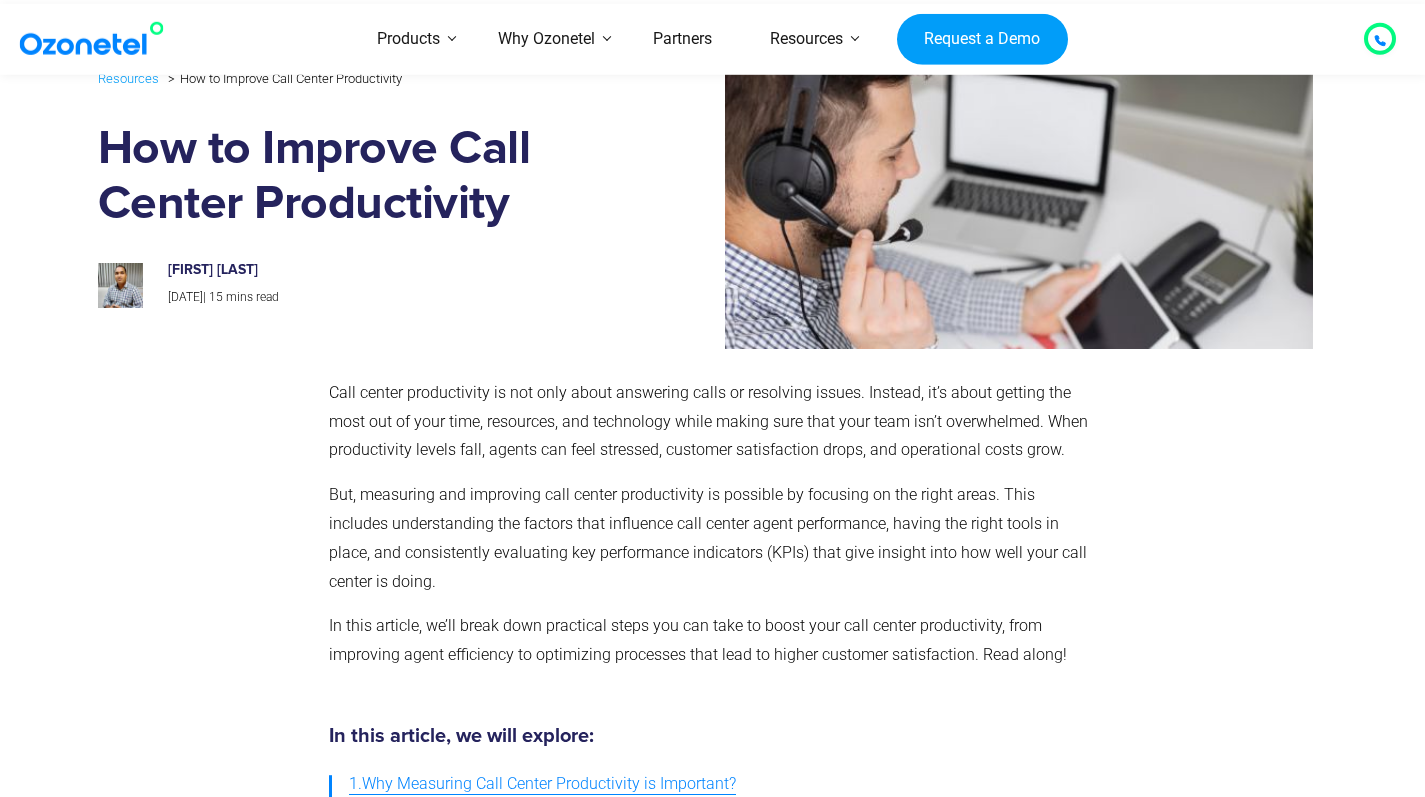 scroll, scrollTop: 0, scrollLeft: 0, axis: both 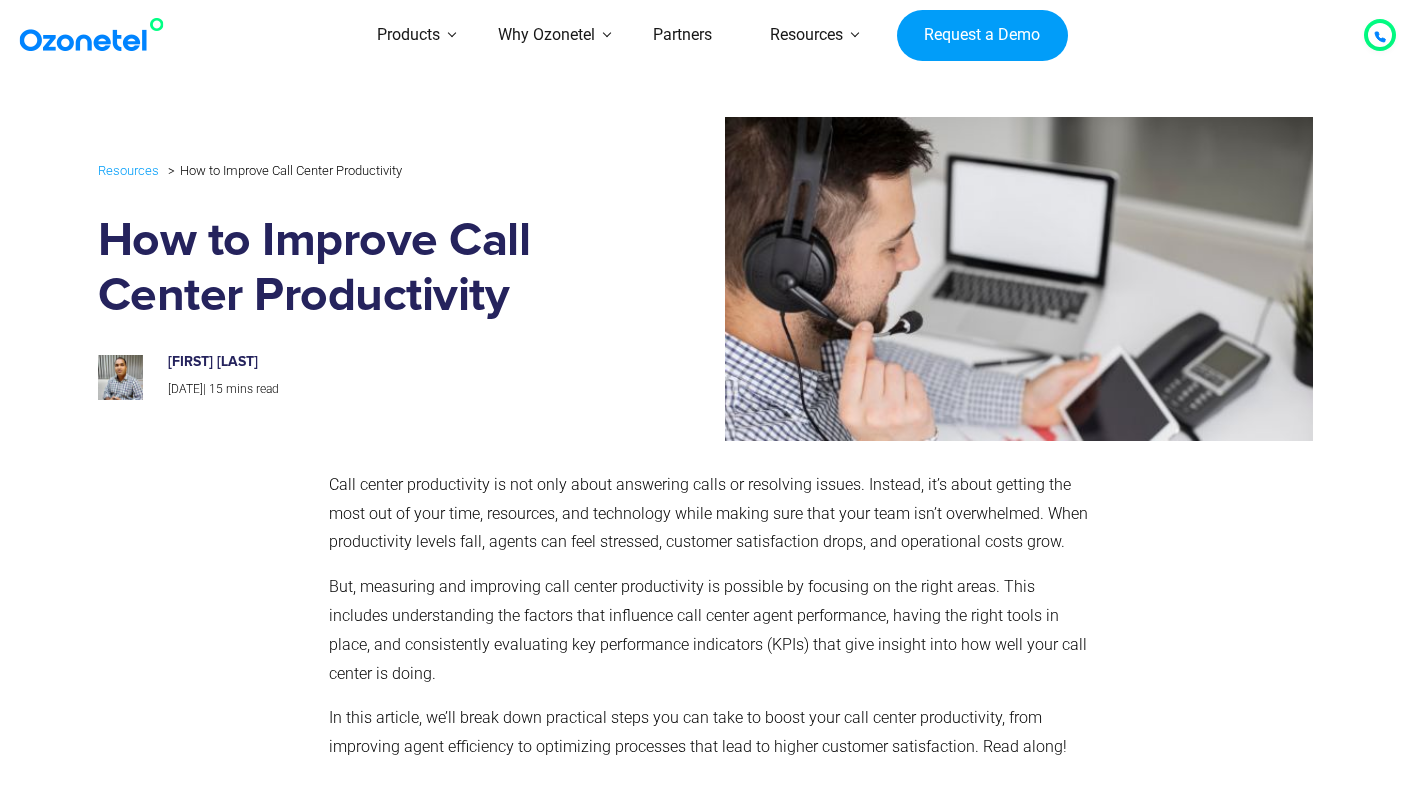 click on "USA : +1-408-440-54451-408-440-5445
INDIA : 1800-123-150150
Click to talk to us!
Call in progress...
1 2 3 4 5 6 7 8 9 # 0
Products
AI & CX
Voice AI Agents
Agent Assist" at bounding box center (712, 7443) 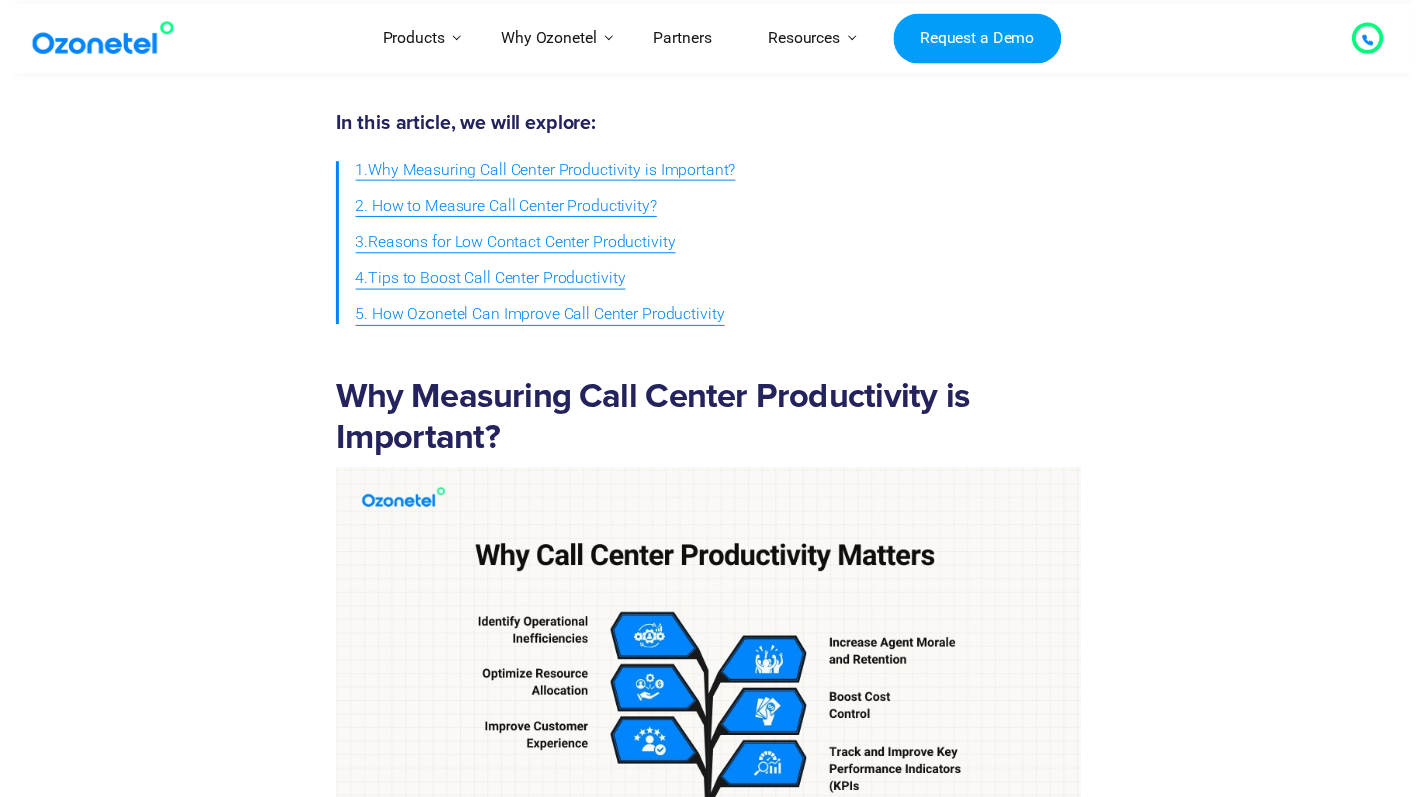 scroll, scrollTop: 0, scrollLeft: 0, axis: both 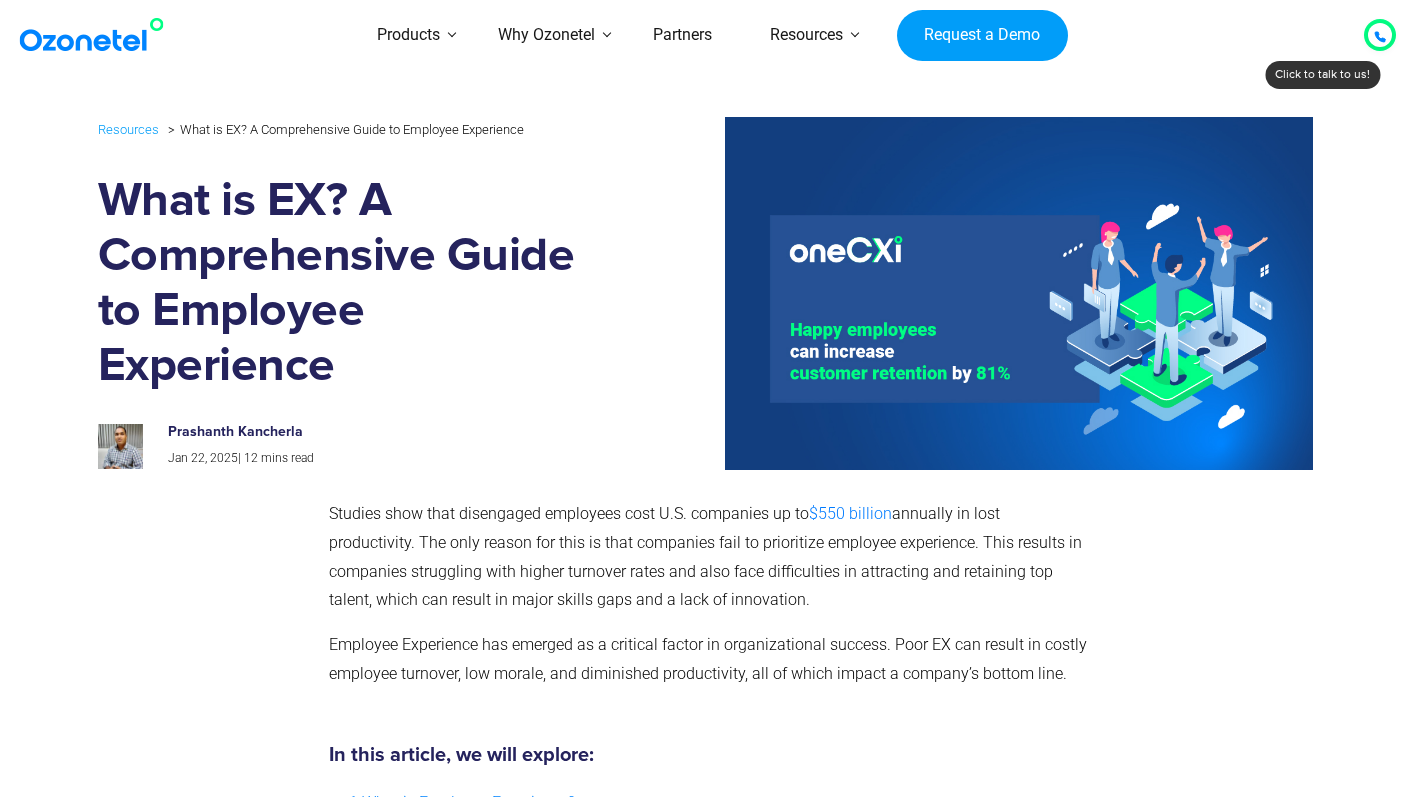 click on "Employee Experience has emerged as a critical factor in organizational success. Poor EX can result in costly employee turnover, low morale, and diminished productivity, all of which impact a company’s bottom line." at bounding box center (708, 659) 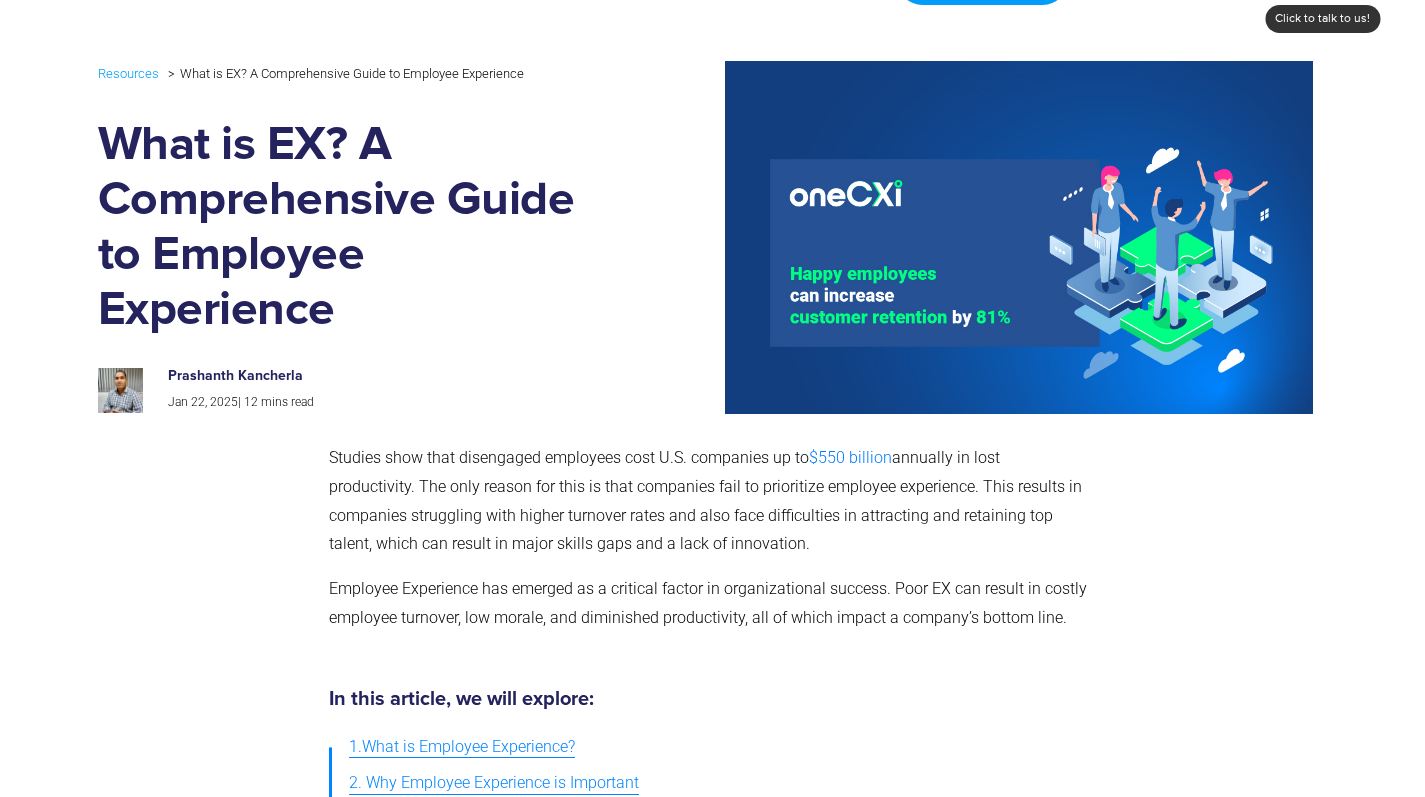 scroll, scrollTop: 0, scrollLeft: 0, axis: both 